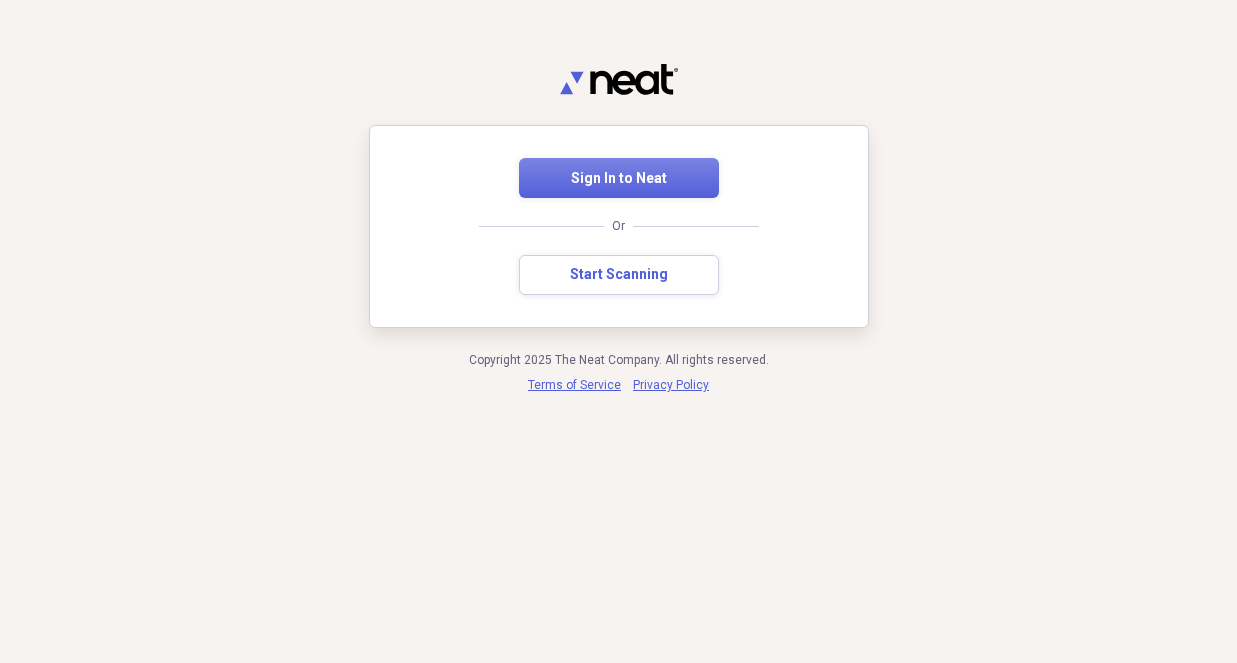 scroll, scrollTop: 0, scrollLeft: 0, axis: both 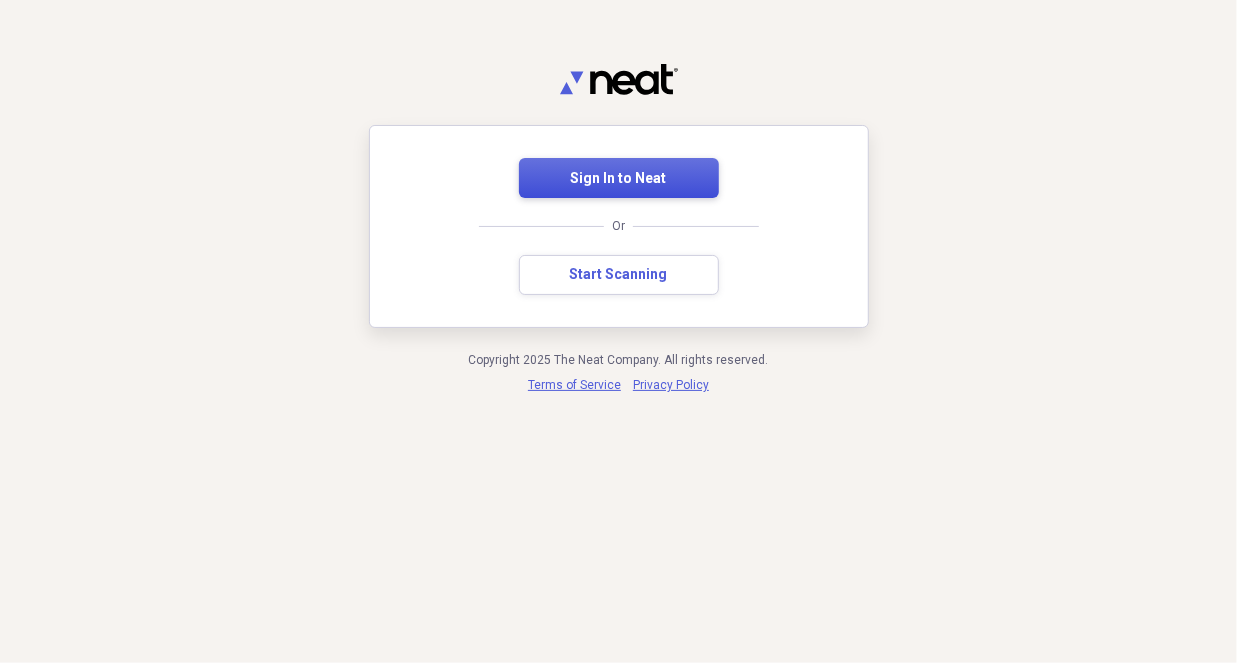 click on "Sign In to Neat" at bounding box center (619, 179) 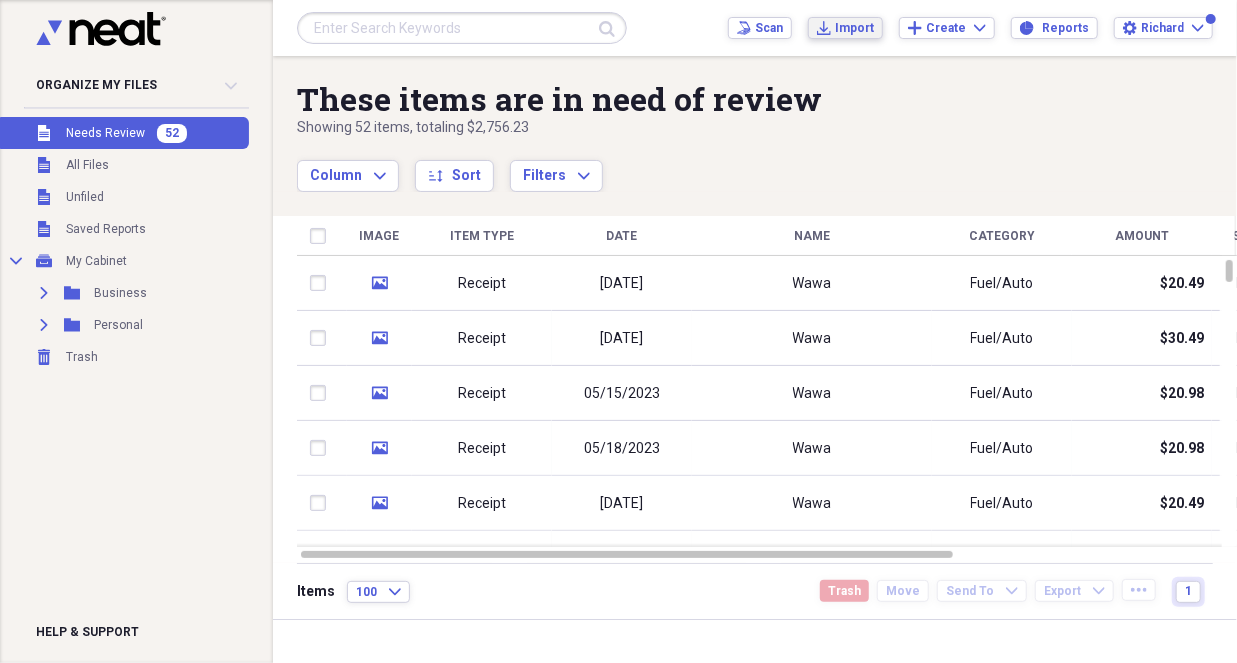 click on "Import" at bounding box center [854, 28] 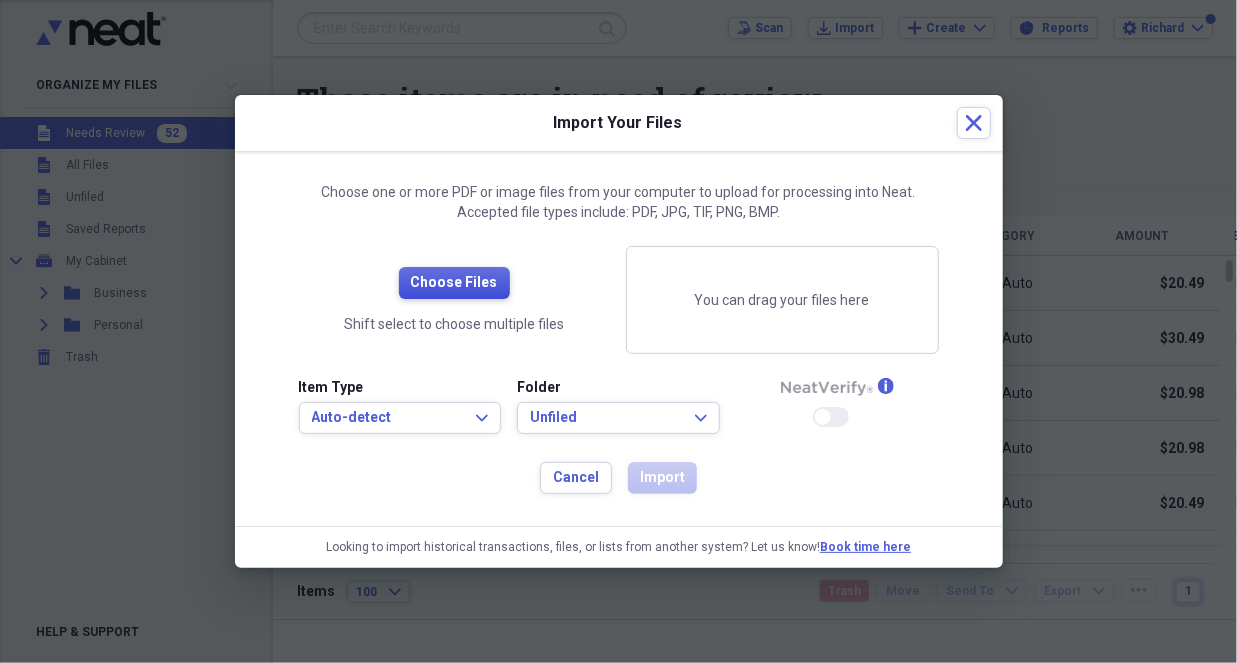 click on "Choose Files" at bounding box center [454, 283] 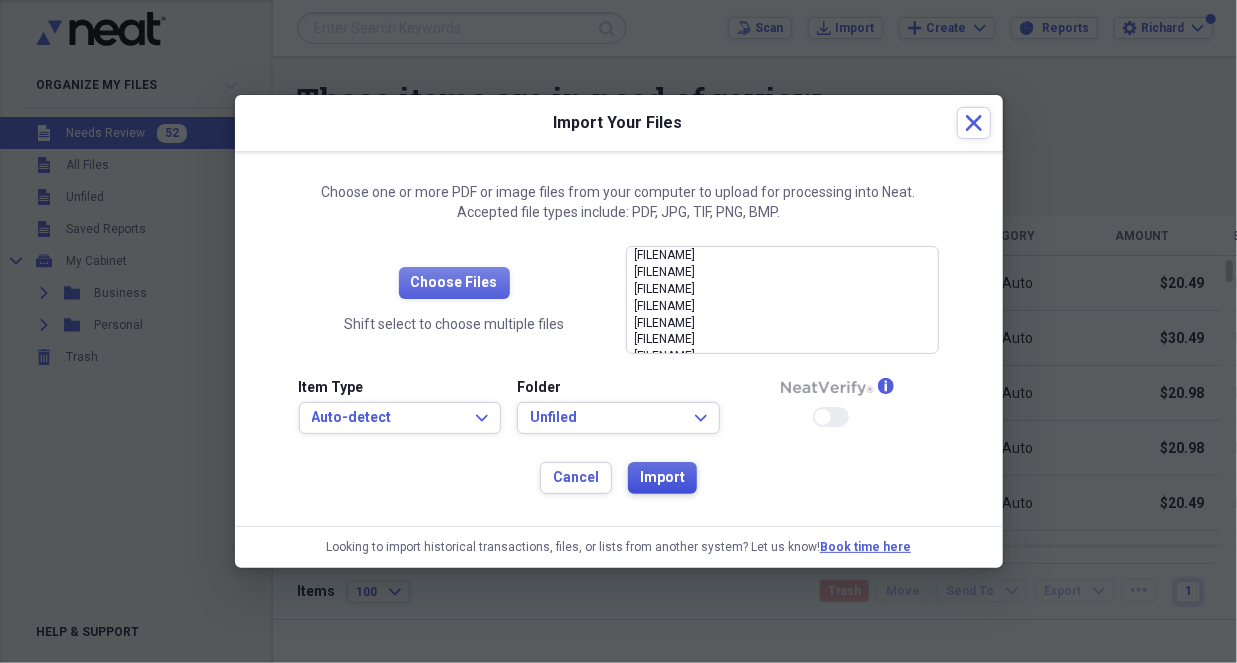 click on "Import" at bounding box center (662, 478) 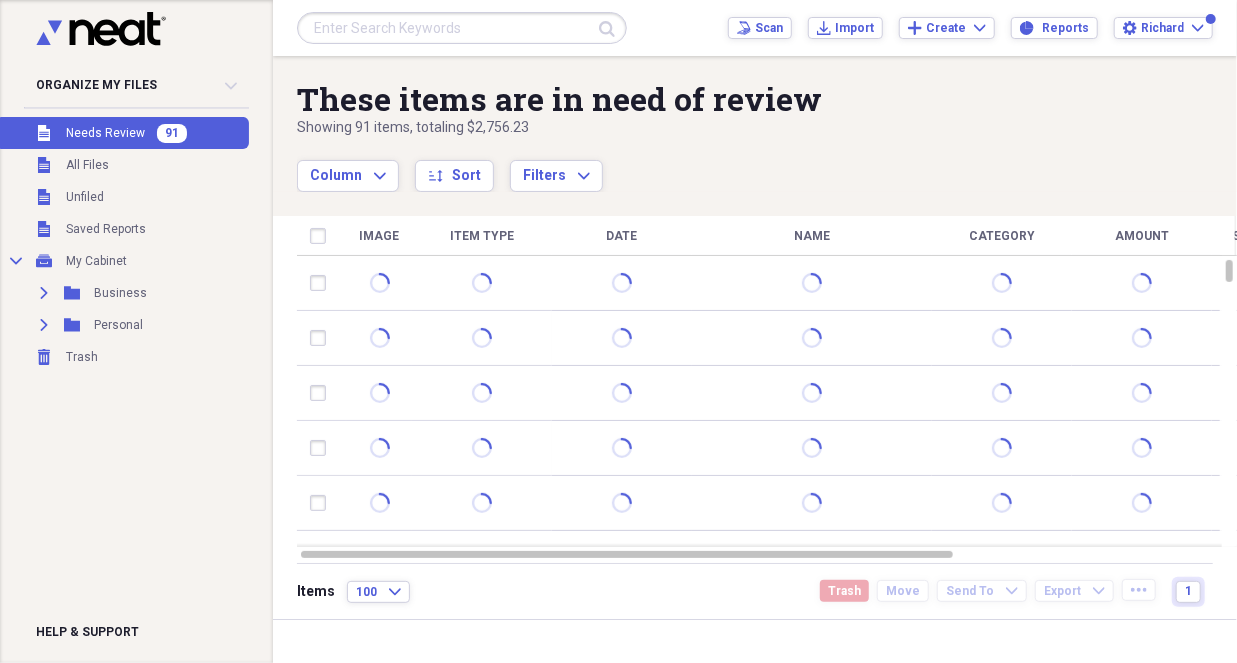 click on "Organize My Files 91 Collapse Unfiled Needs Review 91 Unfiled All Files Unfiled Unfiled Unfiled Saved Reports Collapse My Cabinet My Cabinet Add Folder Expand Folder Business Add Folder Expand Folder Personal Add Folder Trash Trash Help & Support" at bounding box center (136, 331) 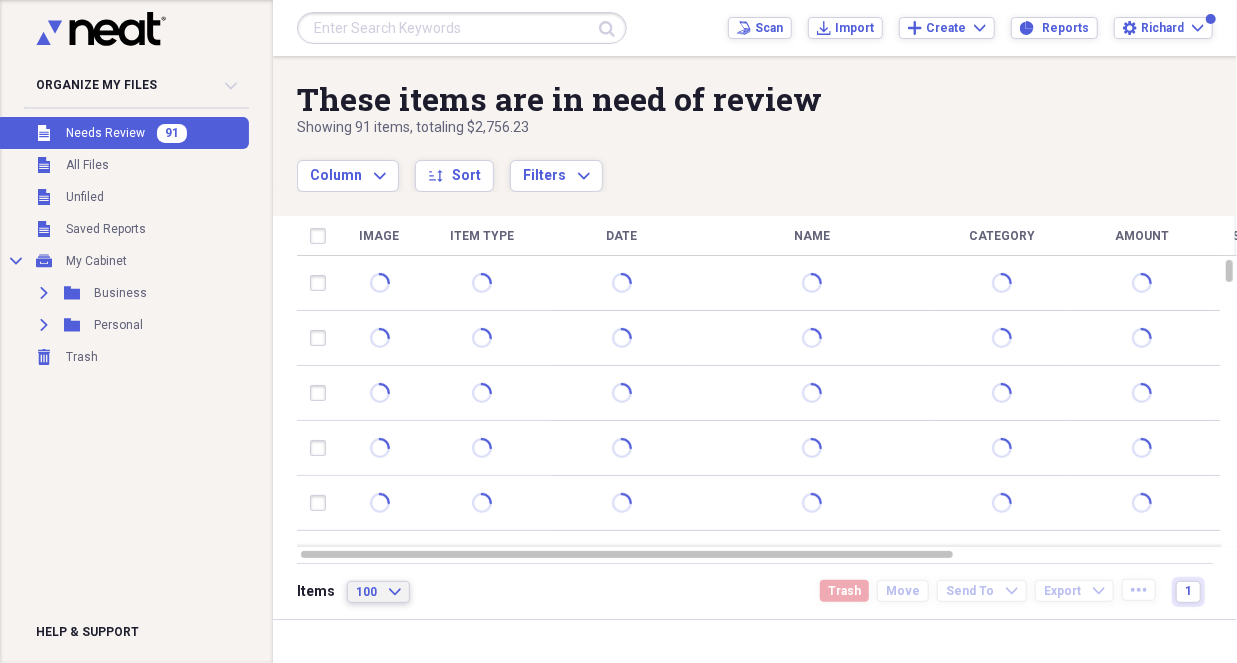 click on "Expand" 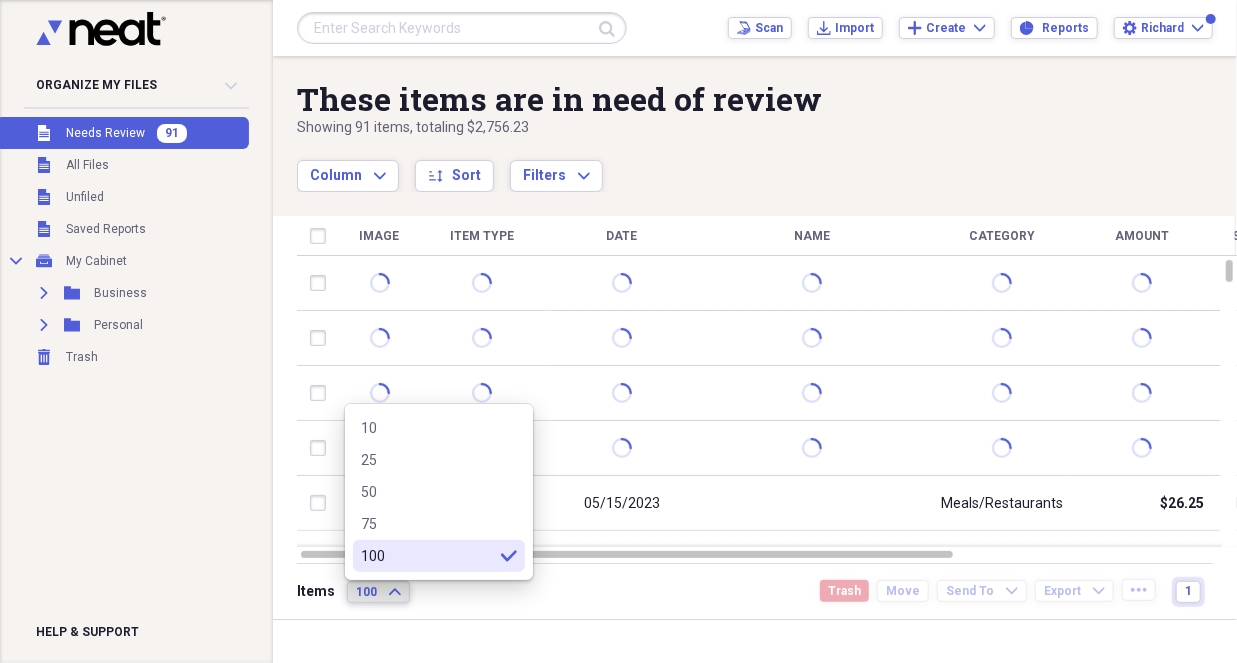click on "Expand" 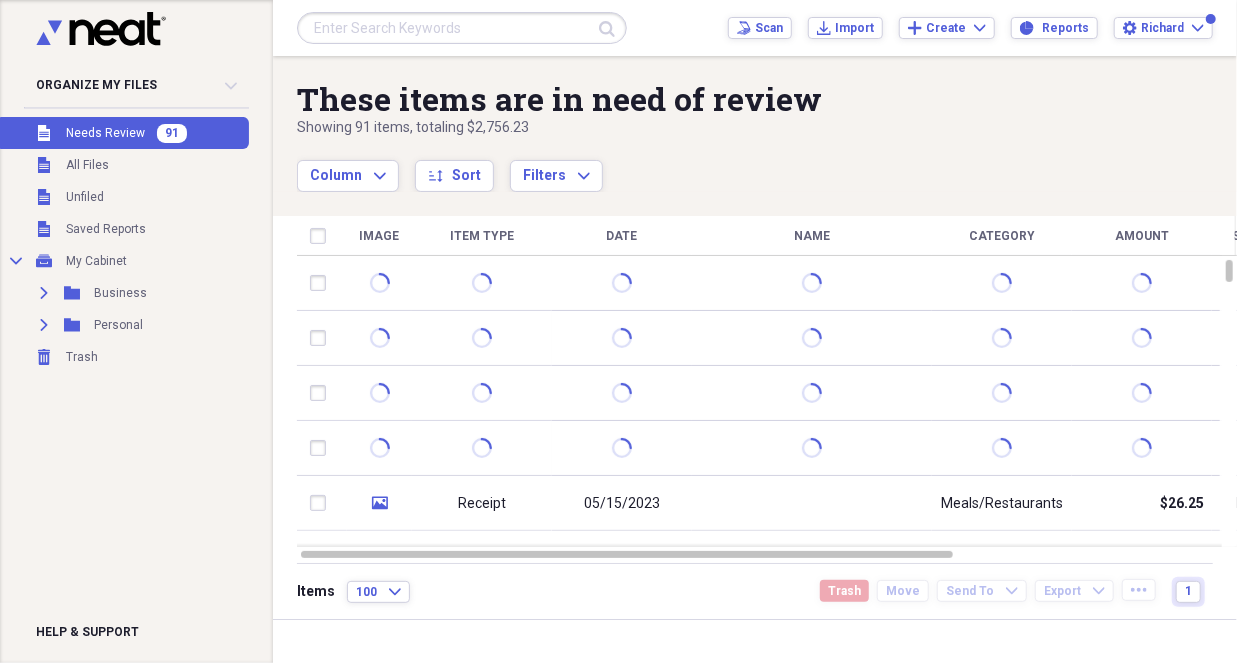 click on "Items 100 Expand Trash Move Send To Expand Export Expand more 1" at bounding box center [755, 591] 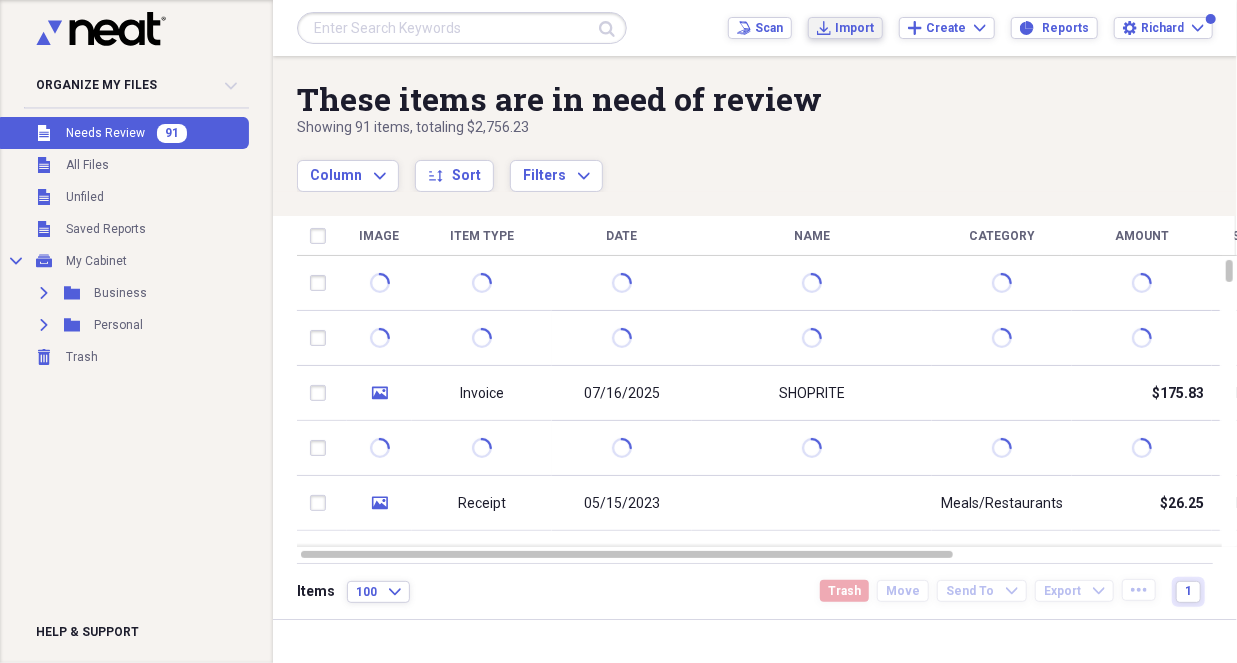 click on "Import" at bounding box center (854, 28) 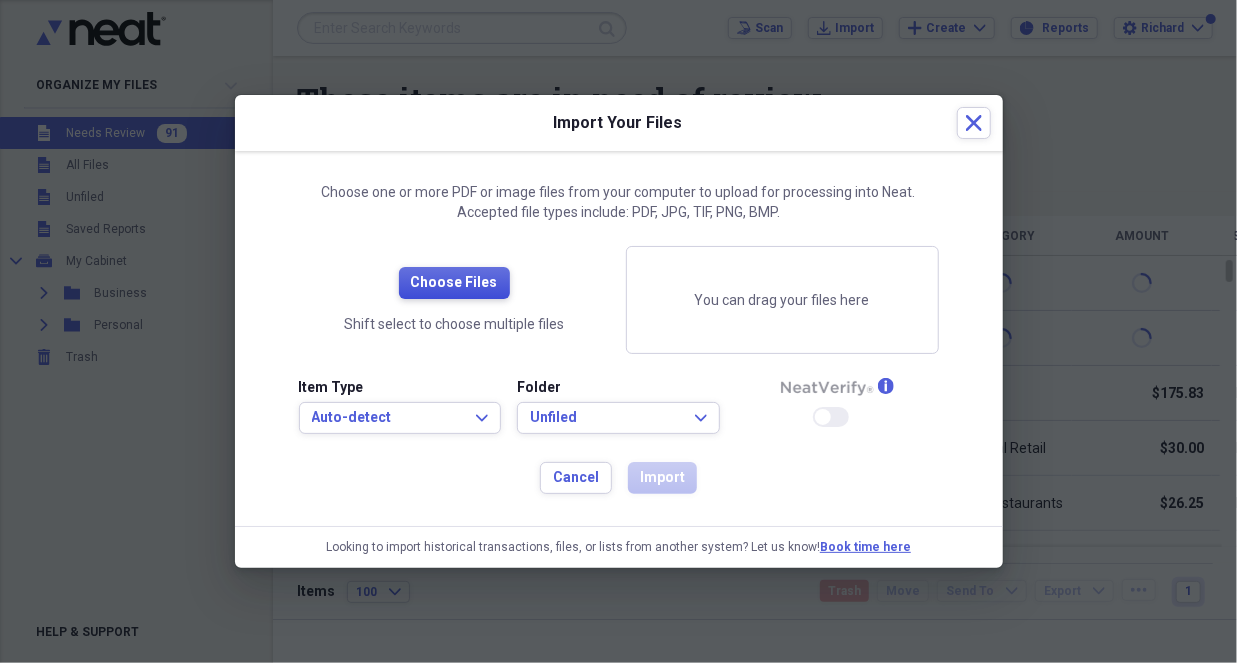 click on "Choose Files" at bounding box center [454, 283] 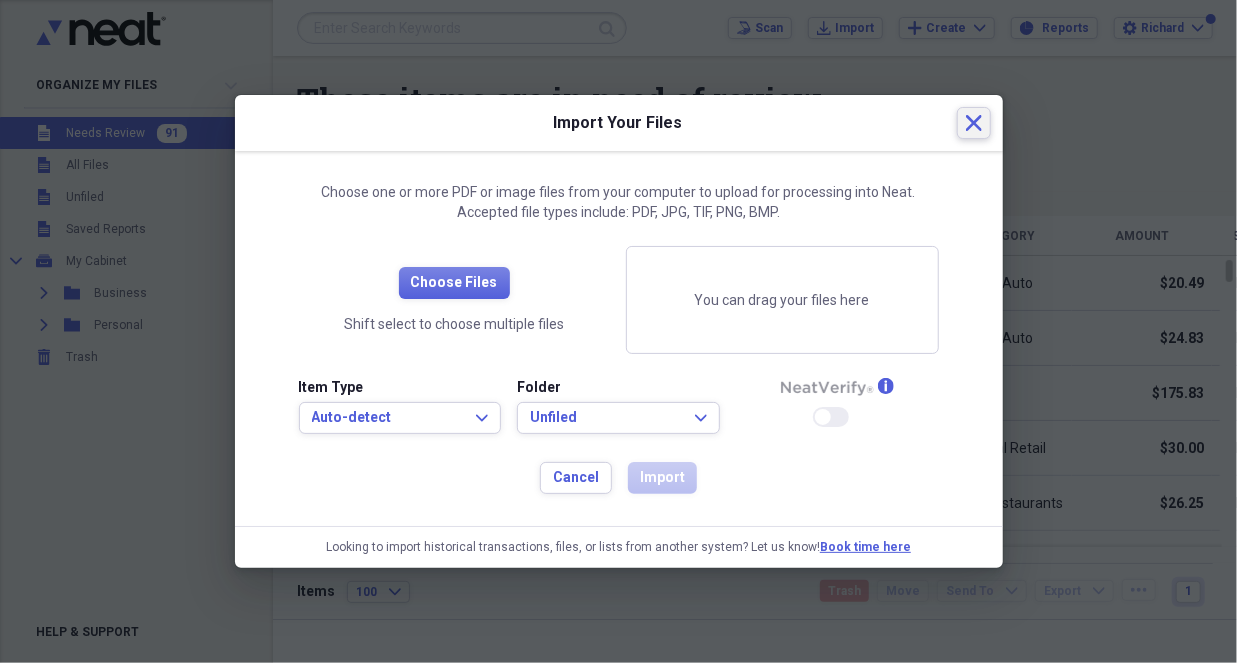 click 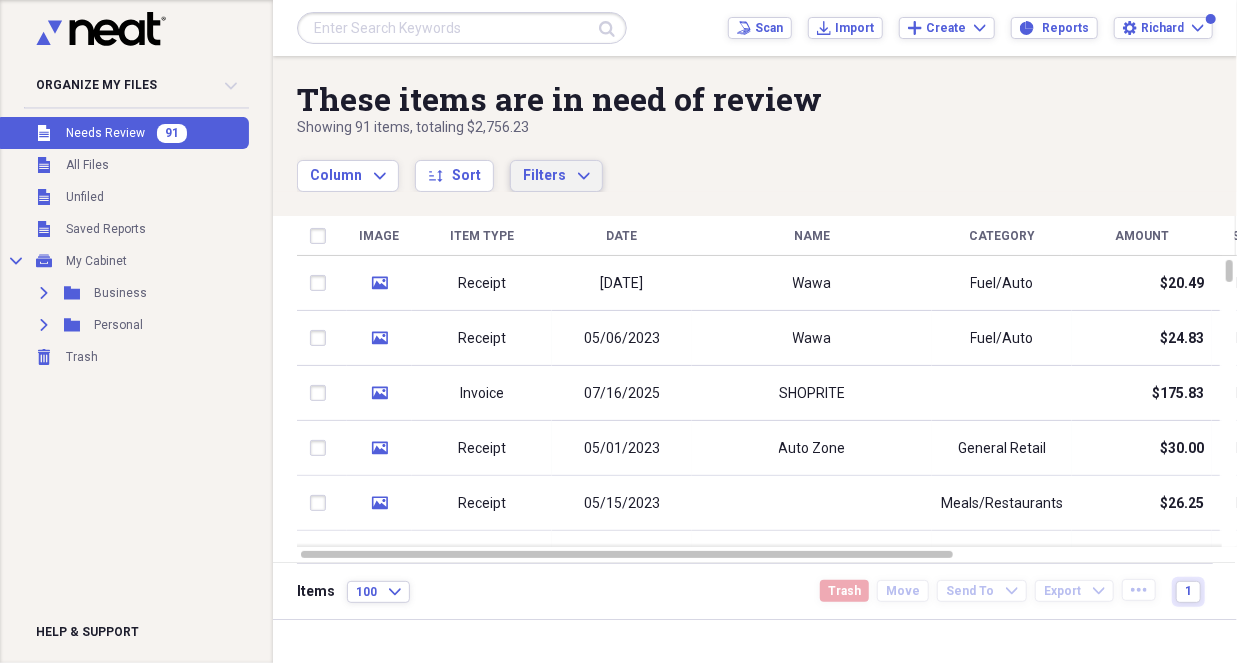 click on "Expand" 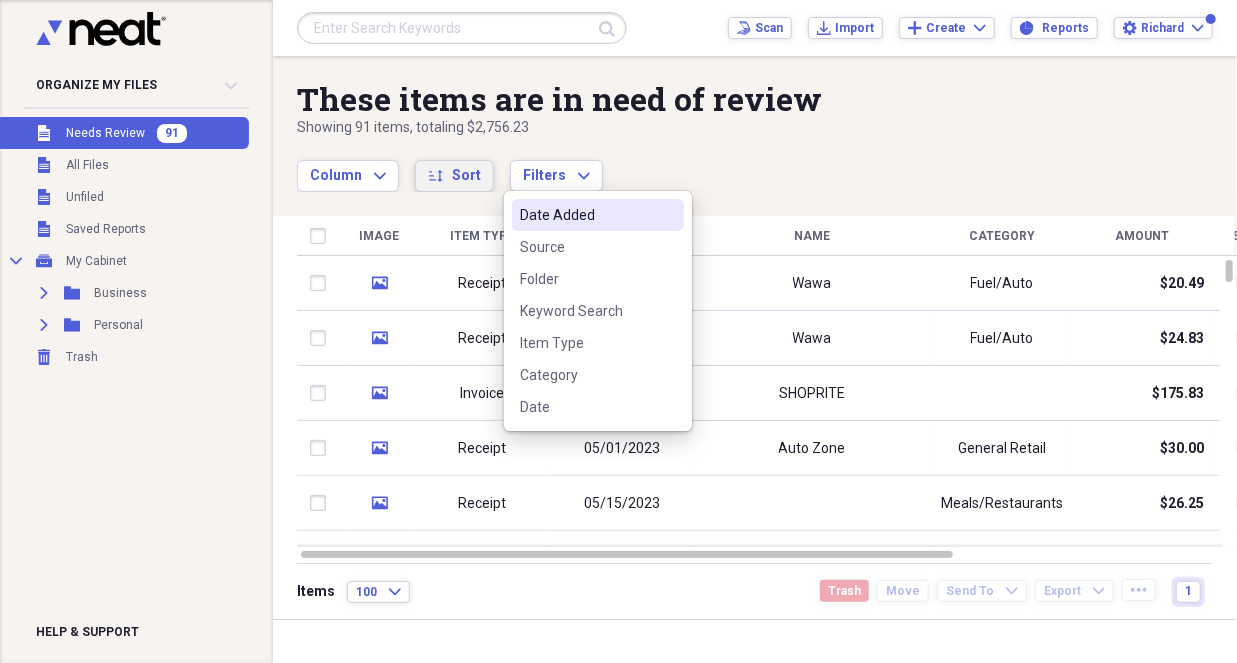 click on "sort Sort" at bounding box center [454, 176] 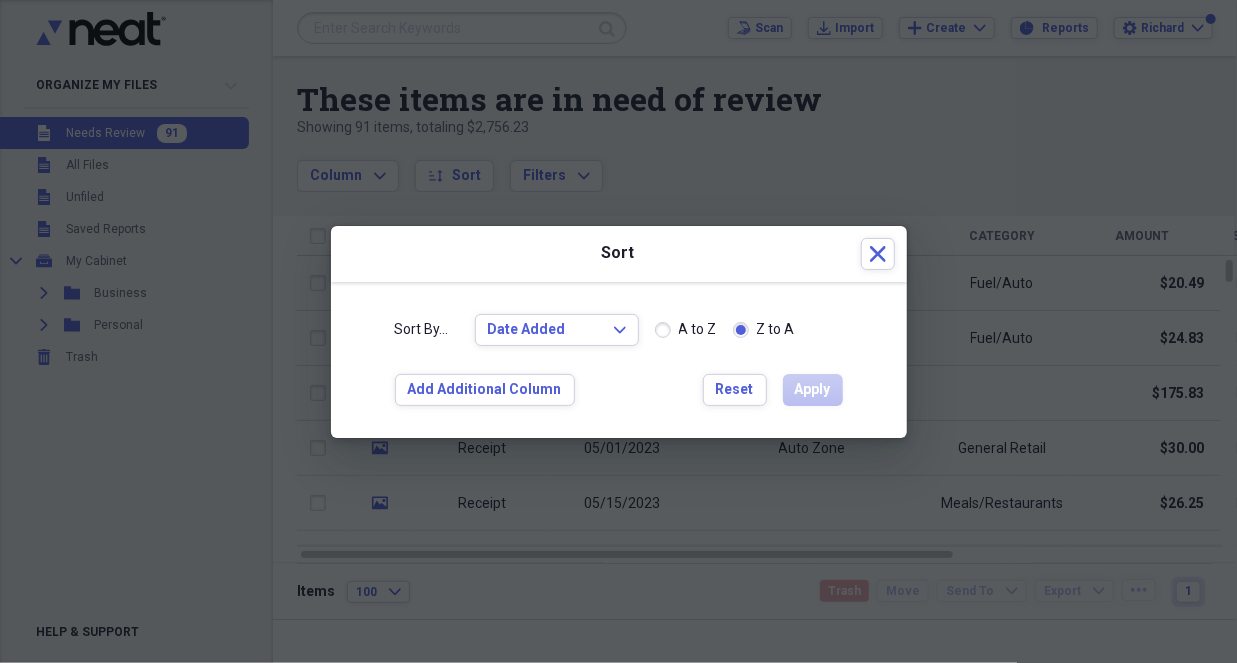 click on "A to Z" at bounding box center [686, 330] 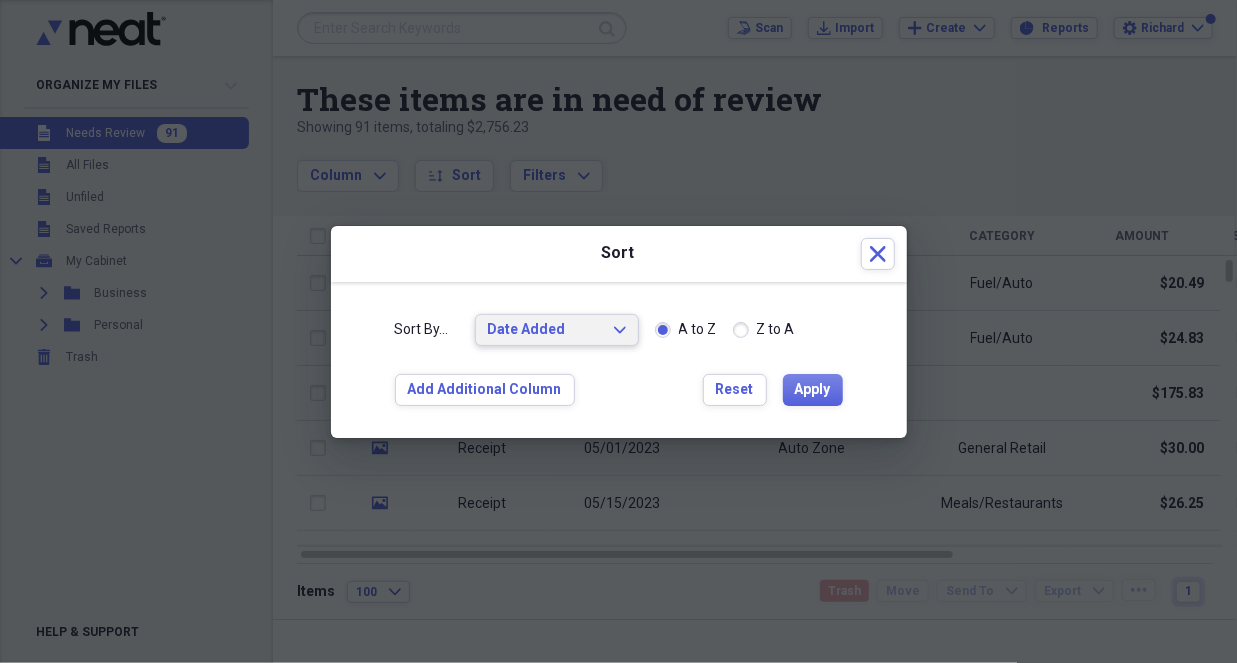 click on "Expand" 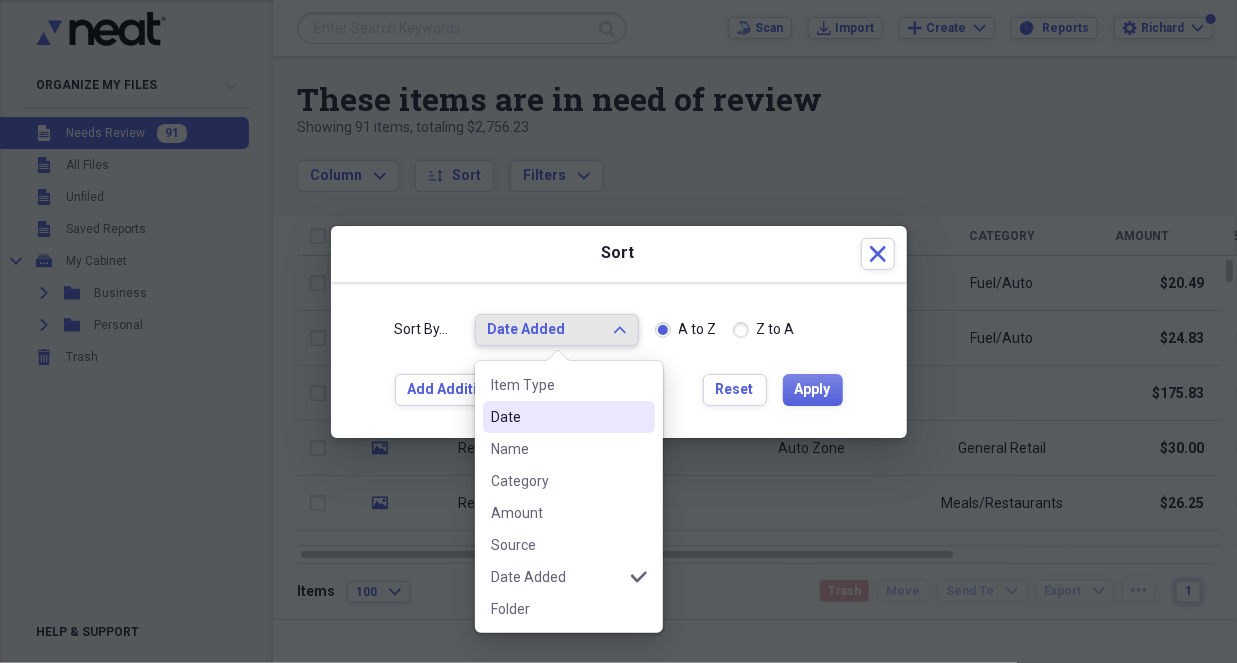 click on "Date" at bounding box center [557, 417] 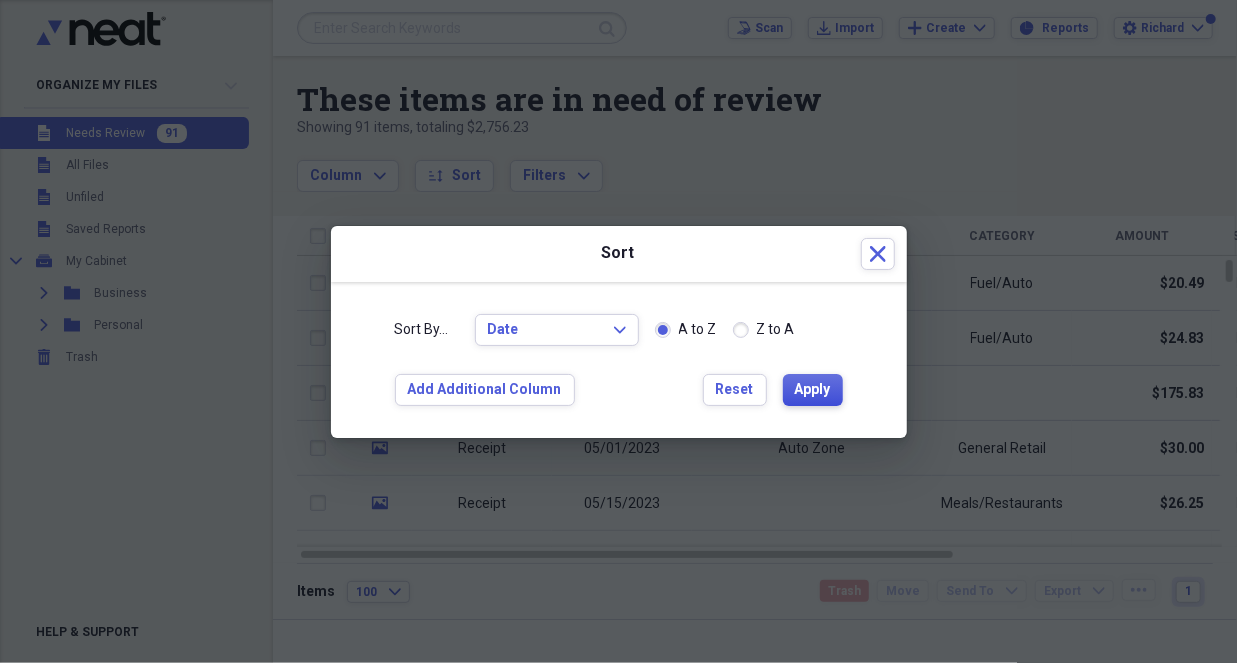 click on "Apply" at bounding box center [813, 390] 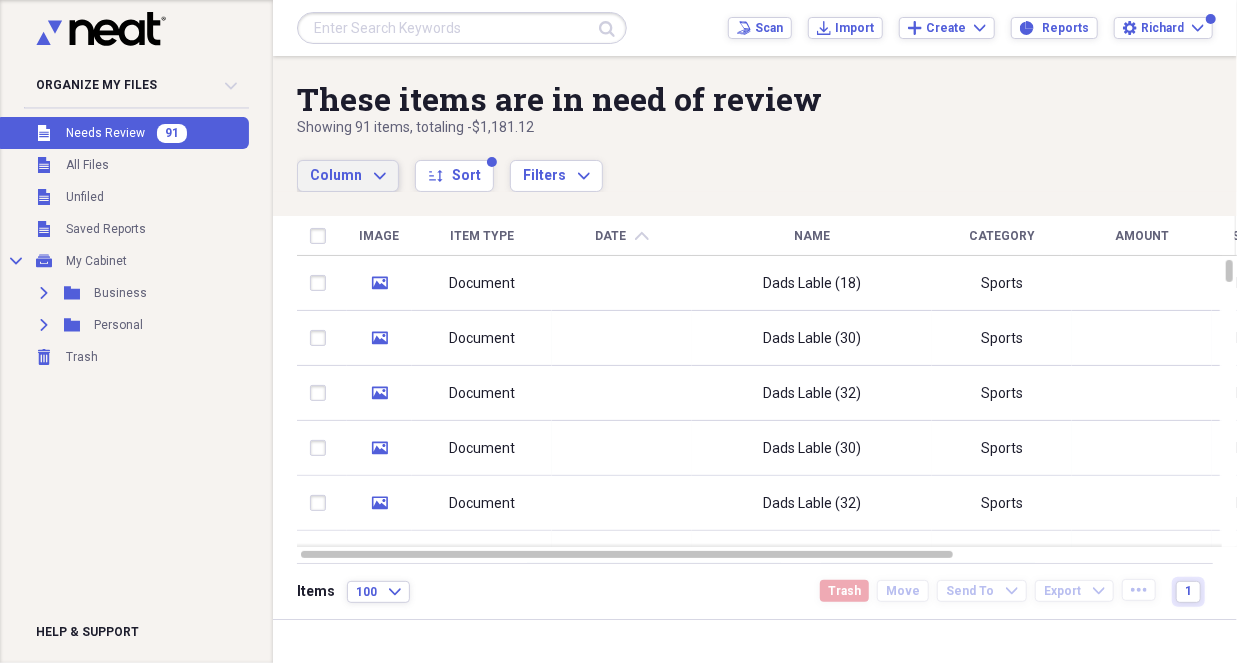 click on "Expand" 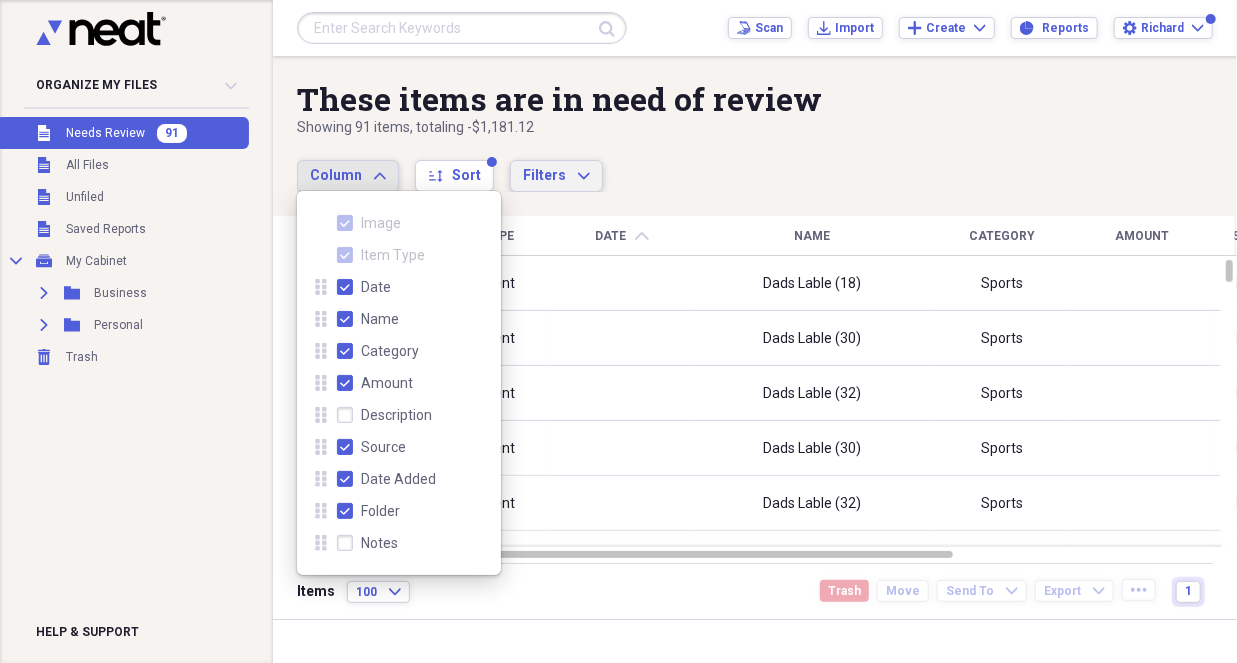 click on "Expand" 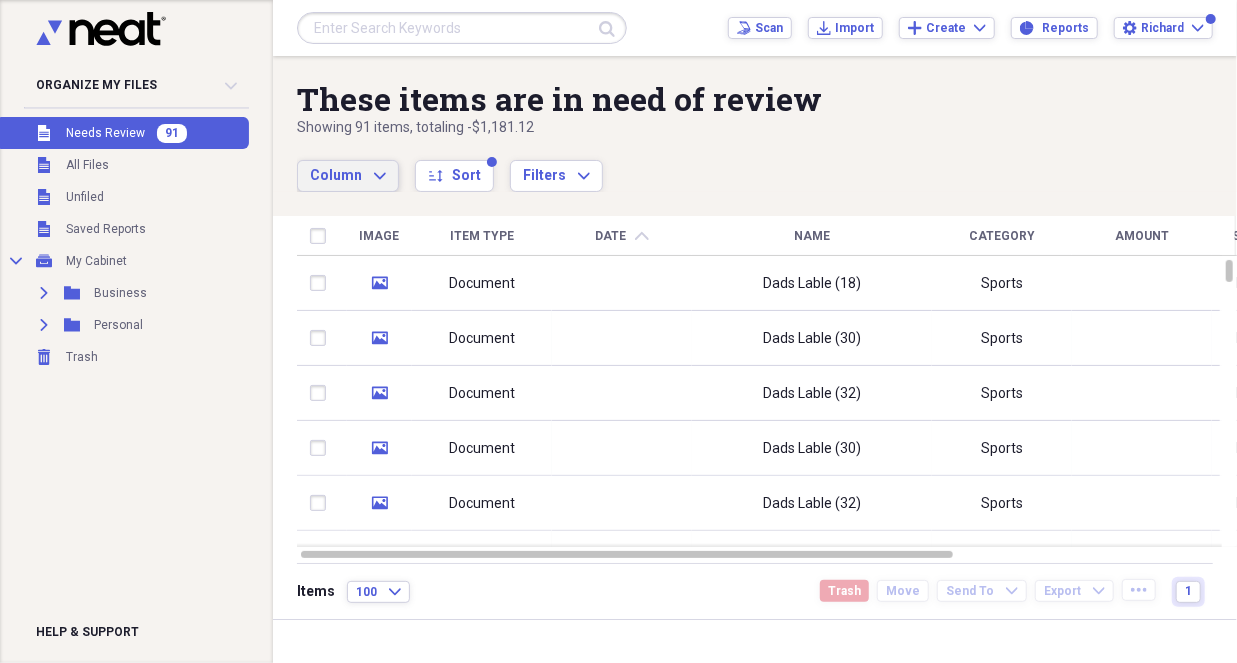 click on "Column Expand sort Sort Filters  Expand" at bounding box center [691, 165] 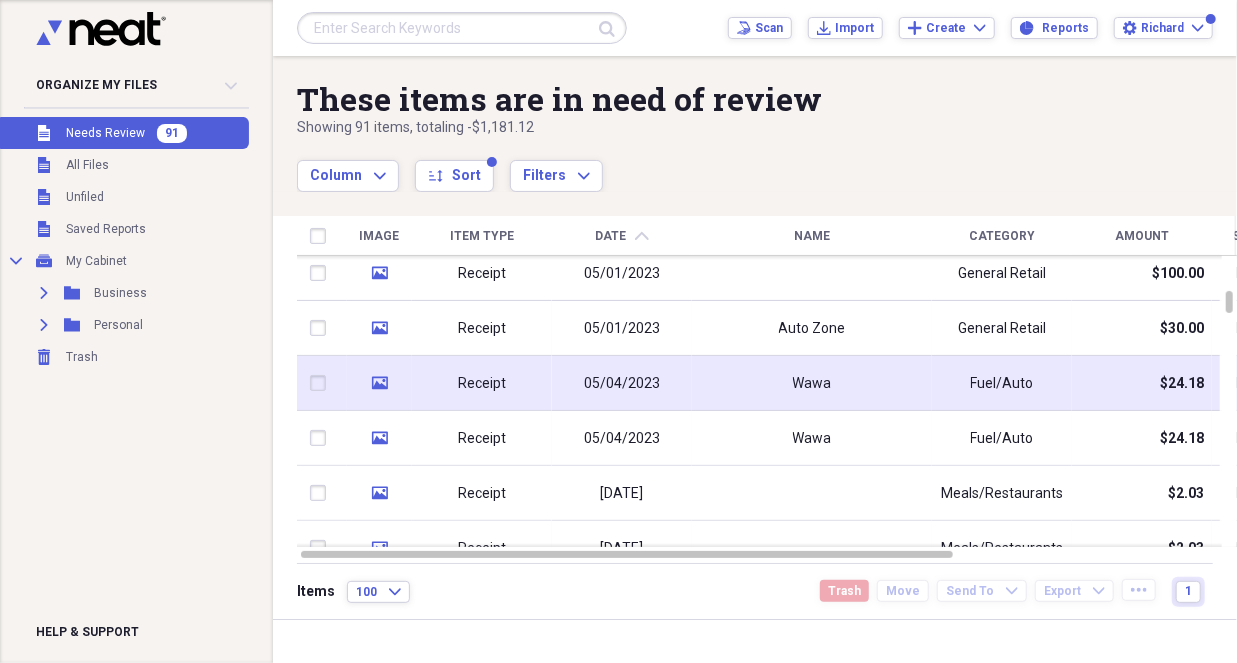 click on "05/04/2023" at bounding box center (622, 384) 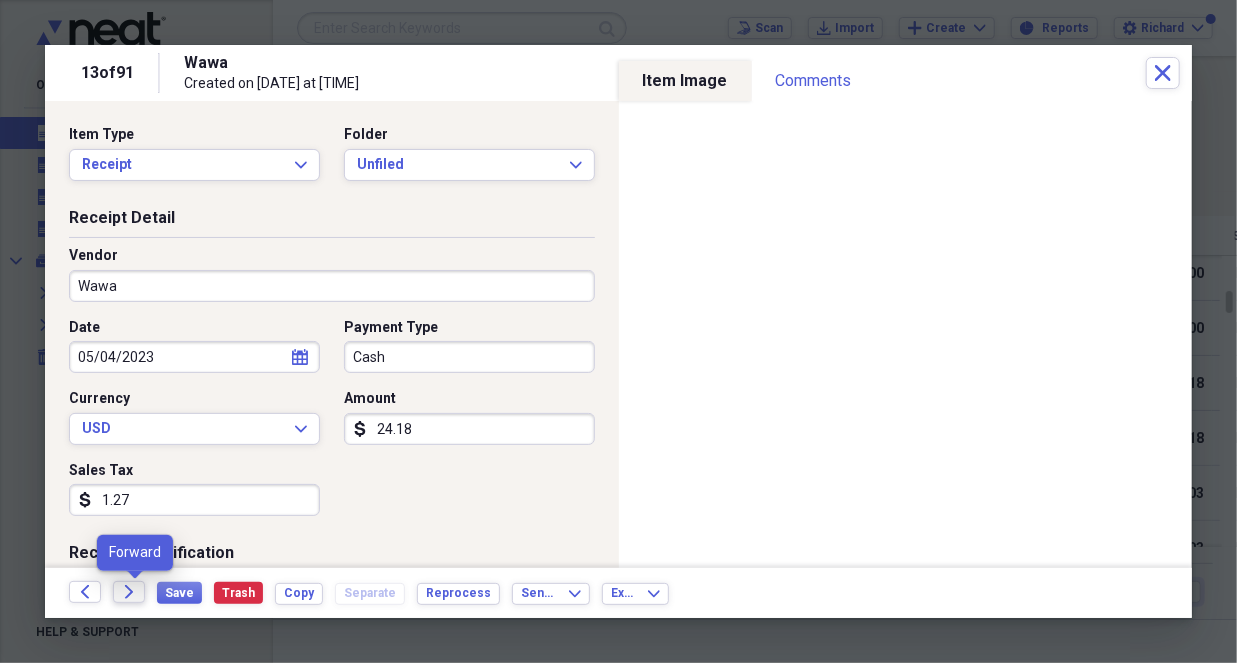 click 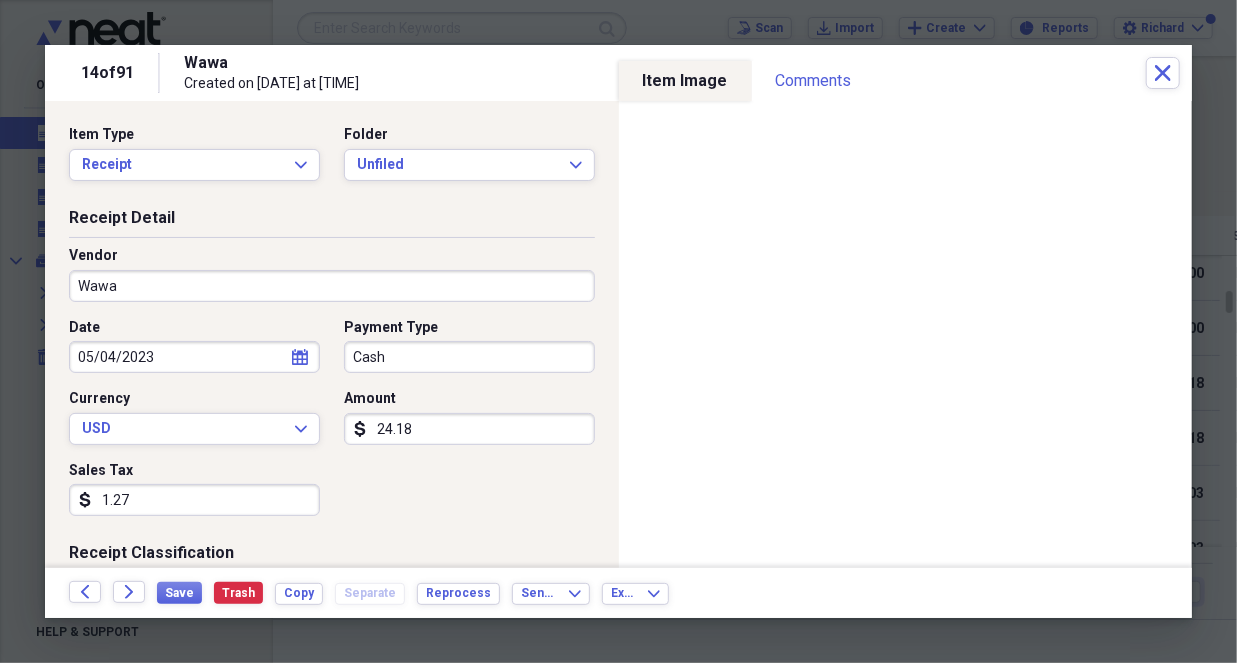 click on "Date [DATE] calendar Calendar Payment Type Cash Currency USD Expand Amount dollar-sign 24.18 Sales Tax dollar-sign 1.27" at bounding box center (332, 425) 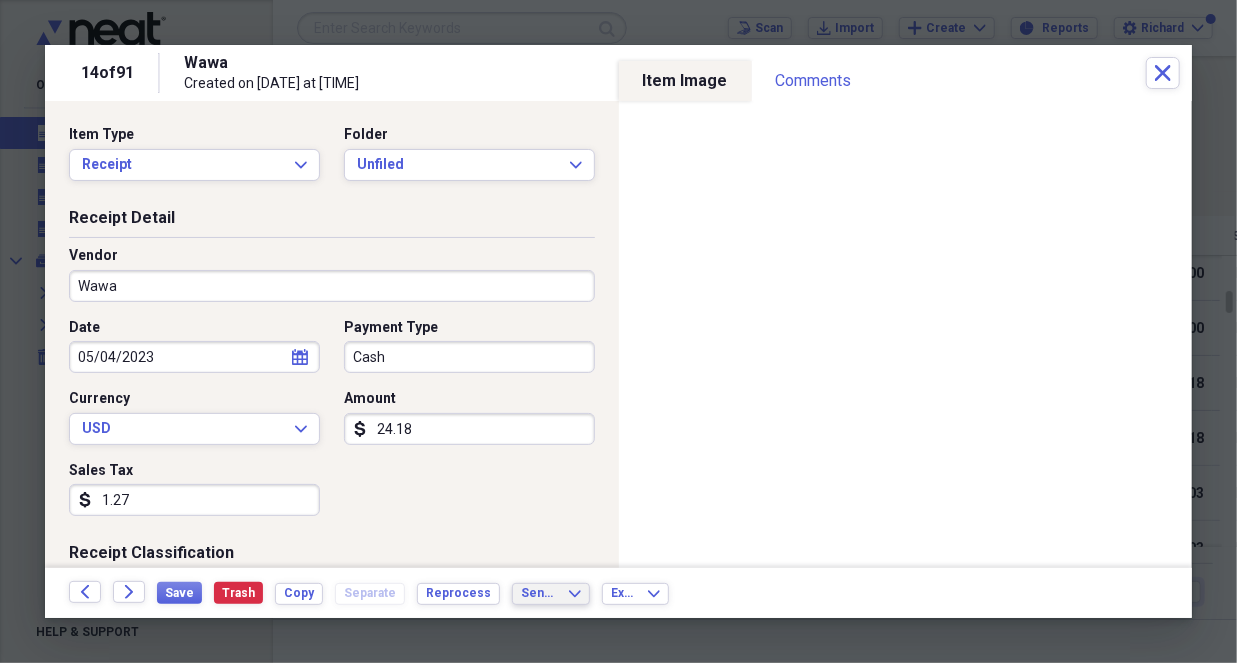 click on "Expand" 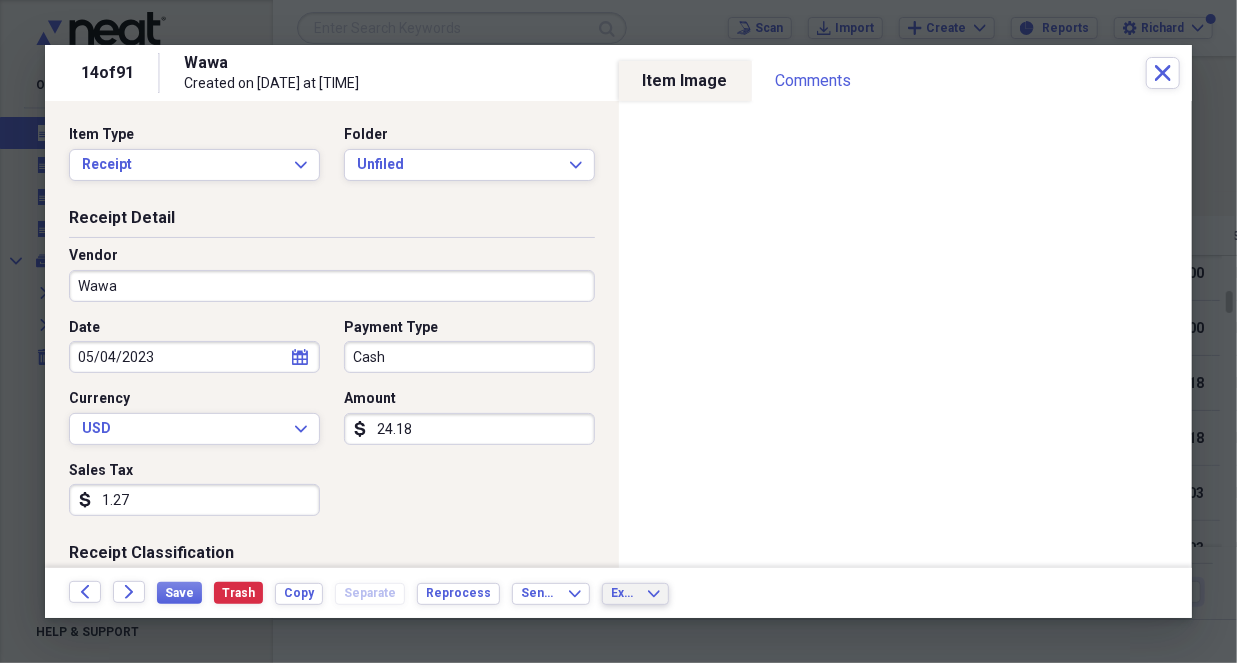 click on "Expand" 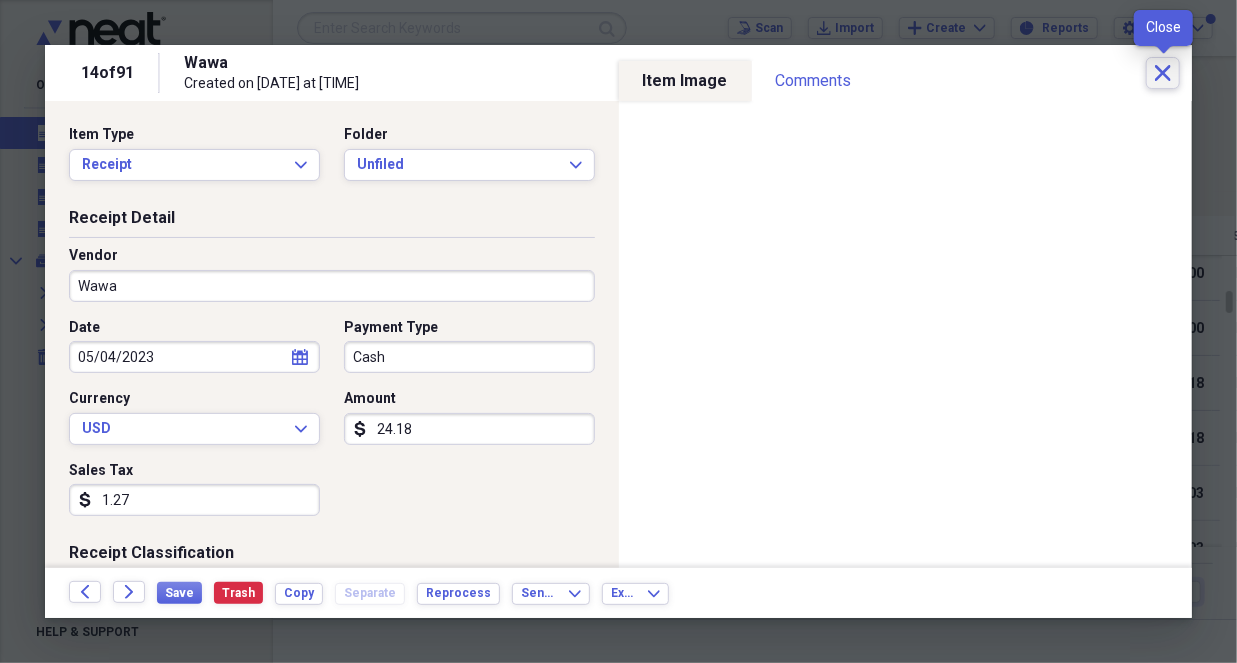 click on "Close" at bounding box center [1163, 73] 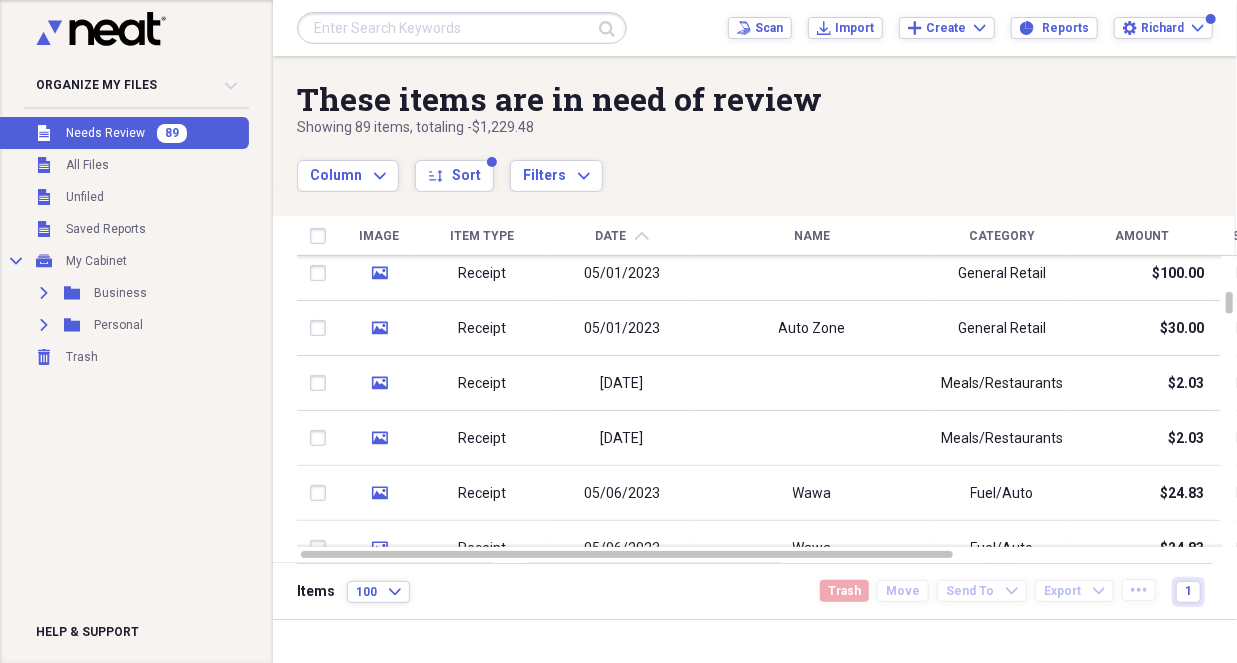 click at bounding box center [462, 28] 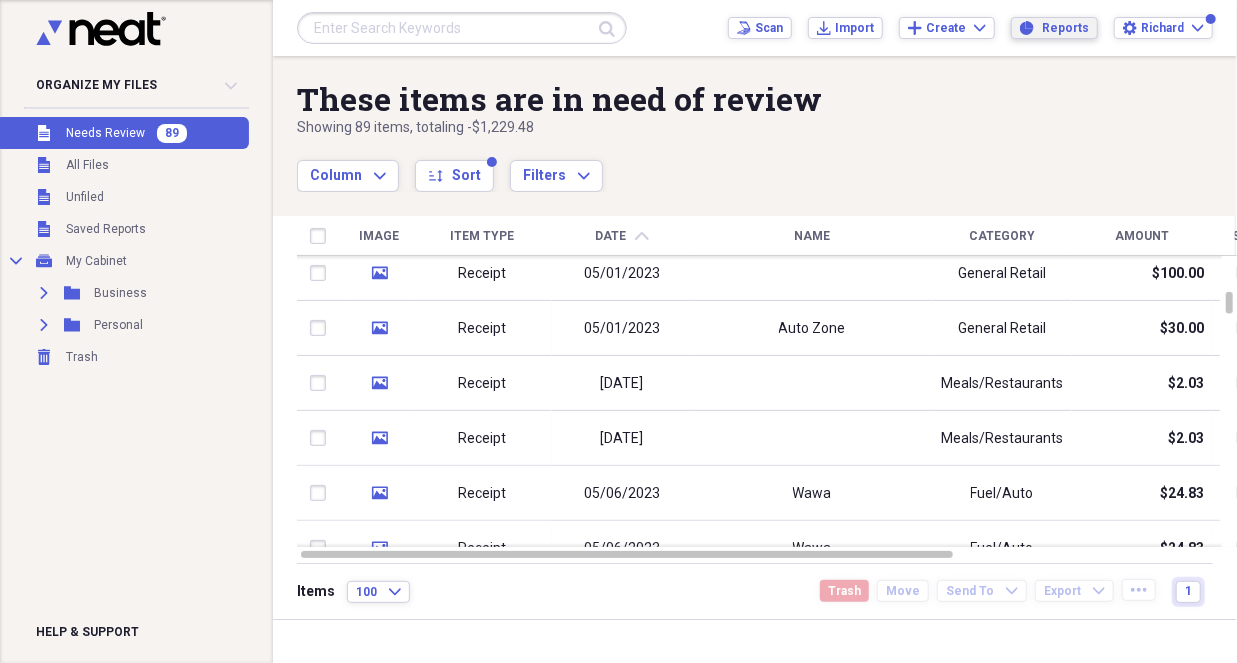click on "Reports" at bounding box center (1065, 28) 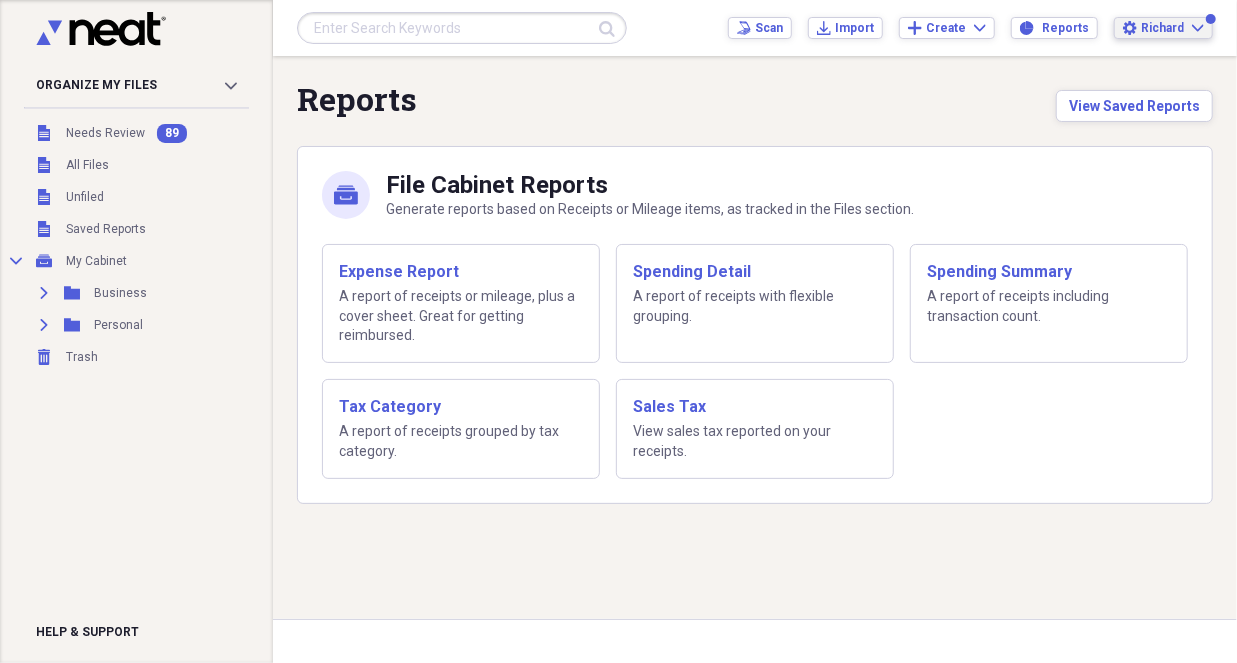 click on "Richard" at bounding box center (1162, 28) 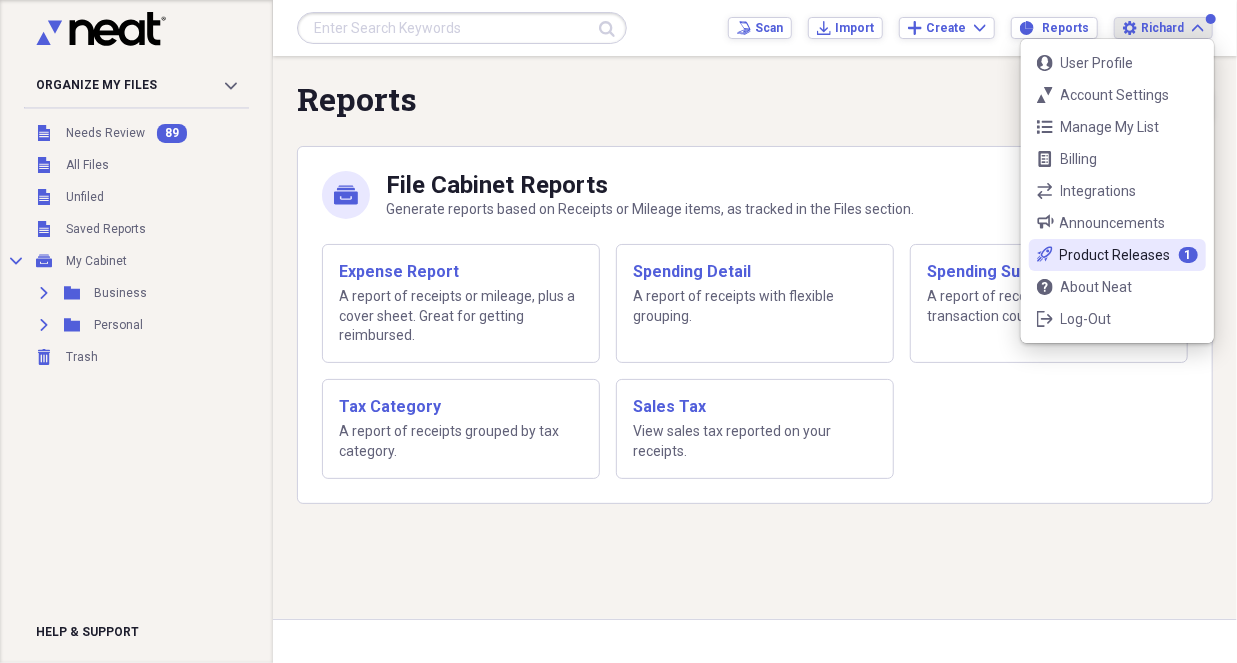 click on "Product Releases" at bounding box center (1115, 255) 